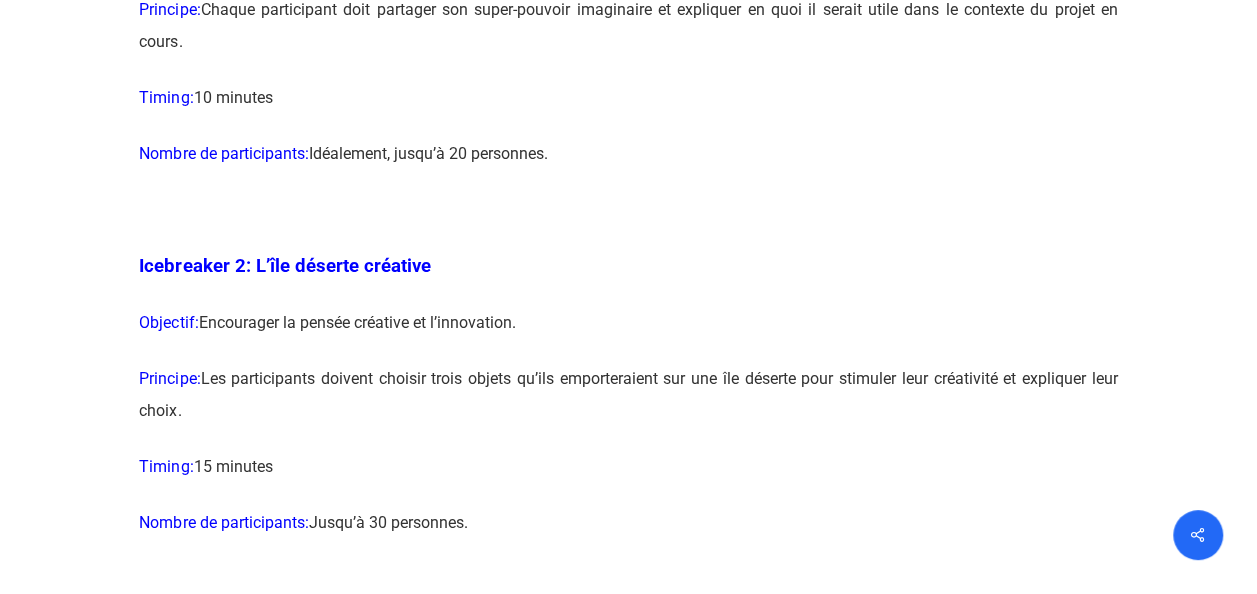 scroll, scrollTop: 1954, scrollLeft: 0, axis: vertical 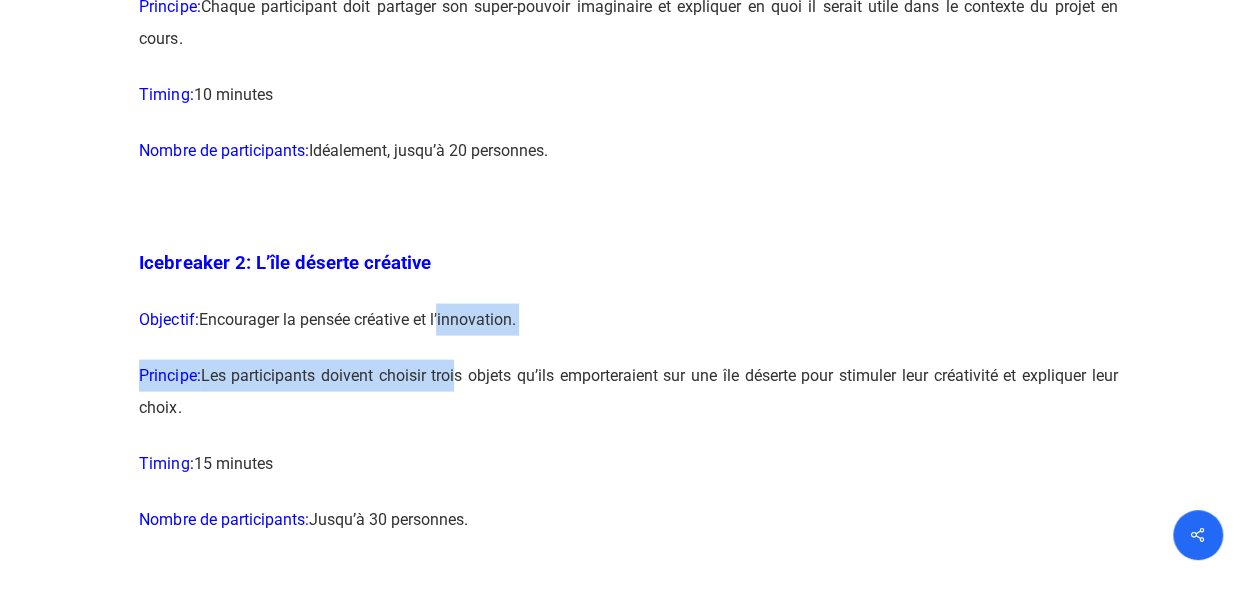 drag, startPoint x: 442, startPoint y: 326, endPoint x: 453, endPoint y: 384, distance: 59.03389 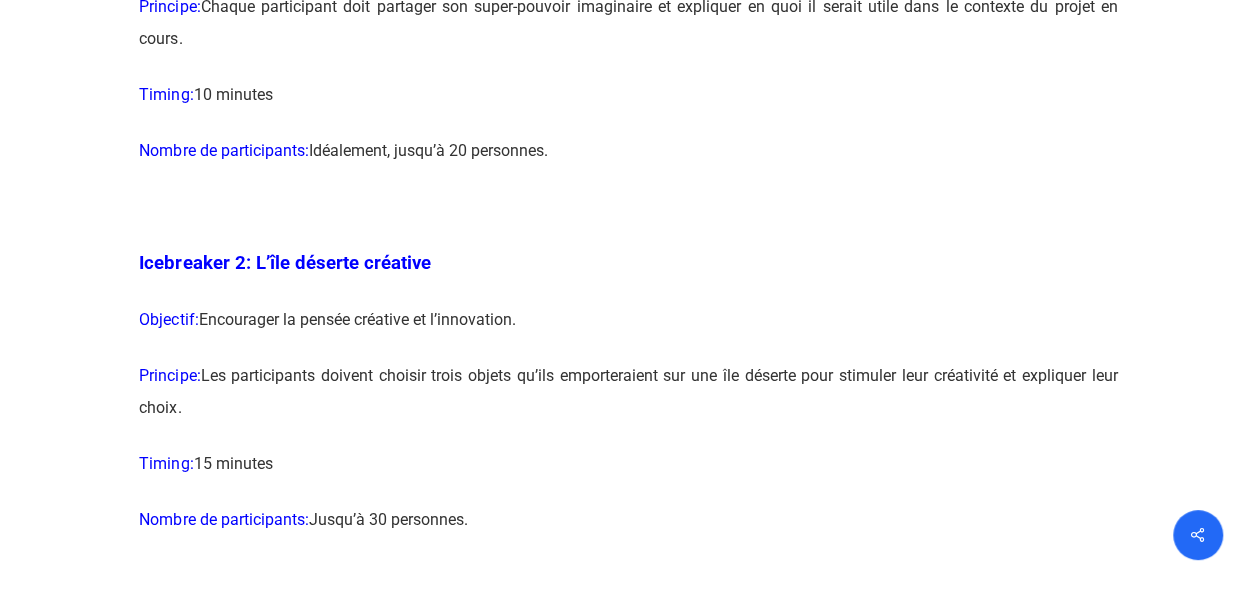drag, startPoint x: 453, startPoint y: 384, endPoint x: 506, endPoint y: 427, distance: 68.24954 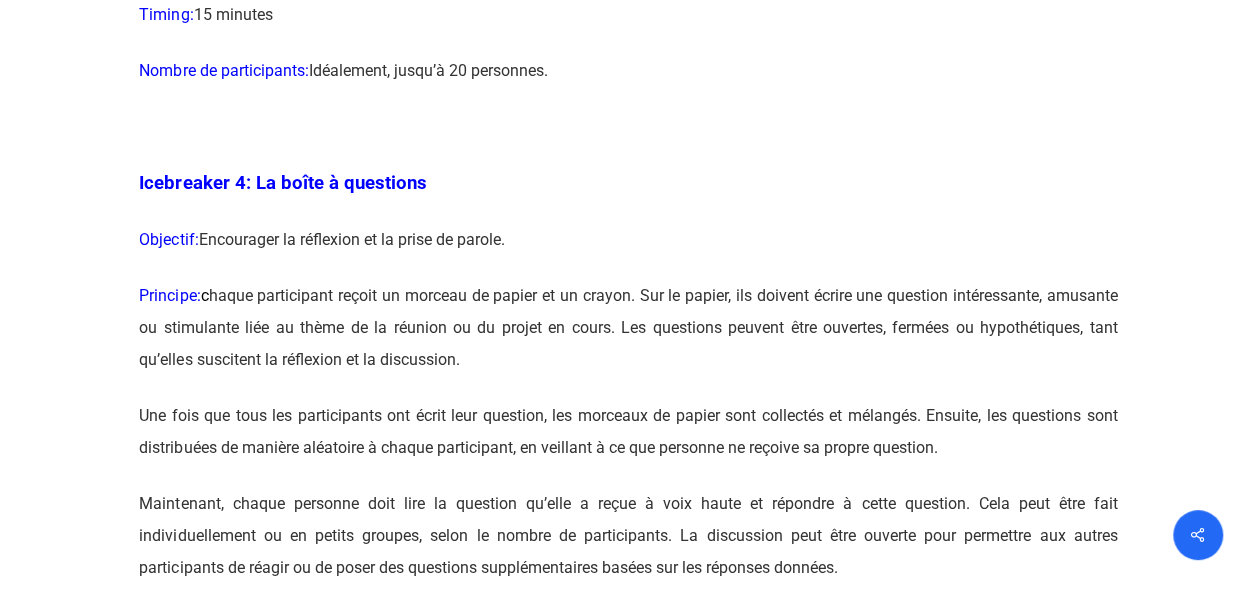 scroll, scrollTop: 3013, scrollLeft: 0, axis: vertical 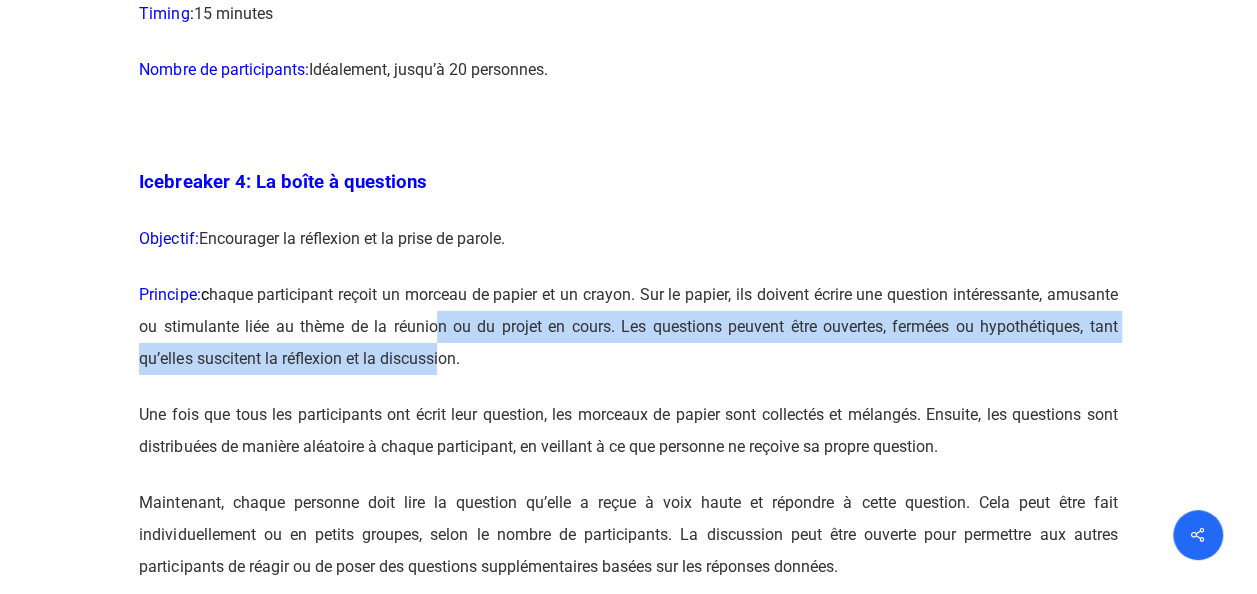 drag, startPoint x: 436, startPoint y: 338, endPoint x: 444, endPoint y: 398, distance: 60.530983 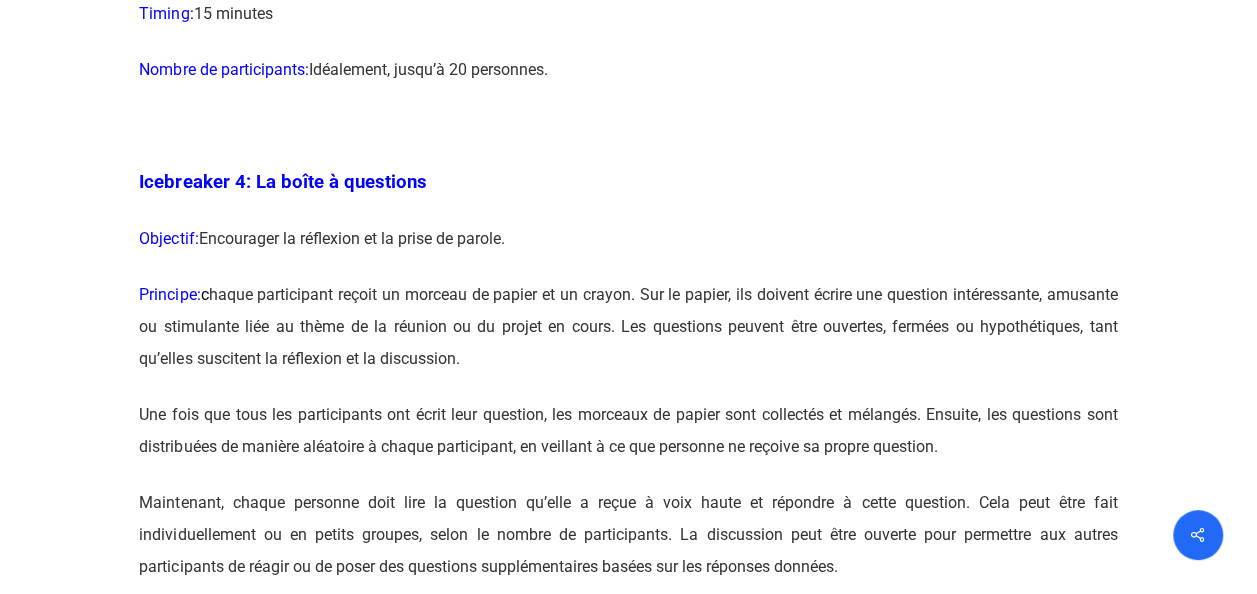 drag, startPoint x: 444, startPoint y: 398, endPoint x: 429, endPoint y: 462, distance: 65.734314 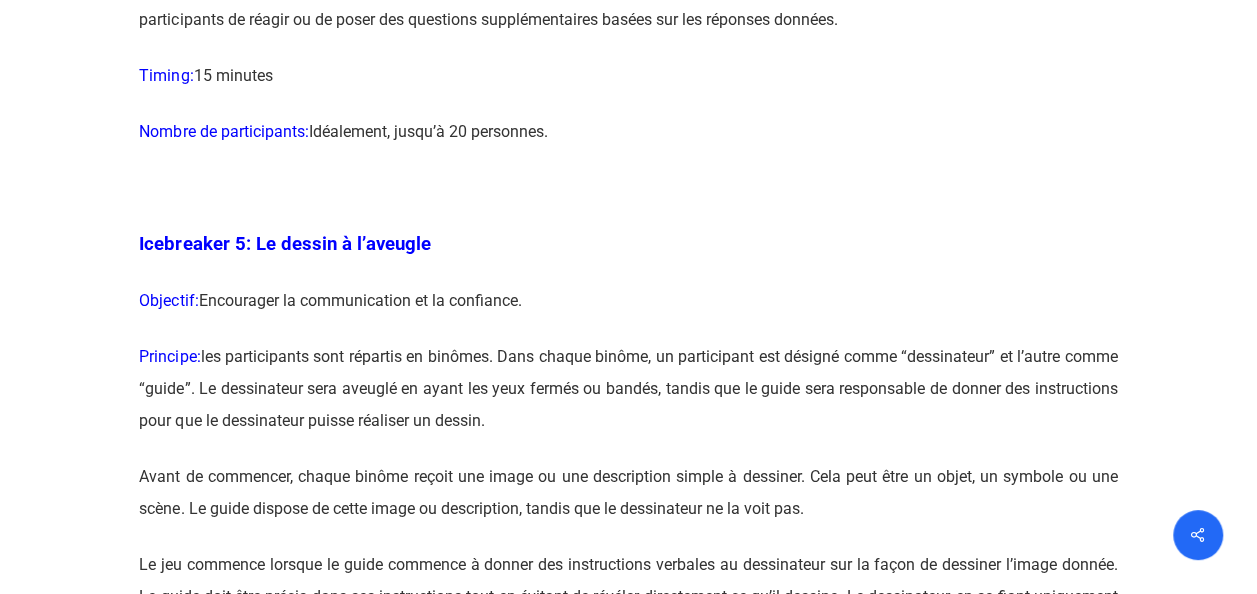 scroll, scrollTop: 3562, scrollLeft: 0, axis: vertical 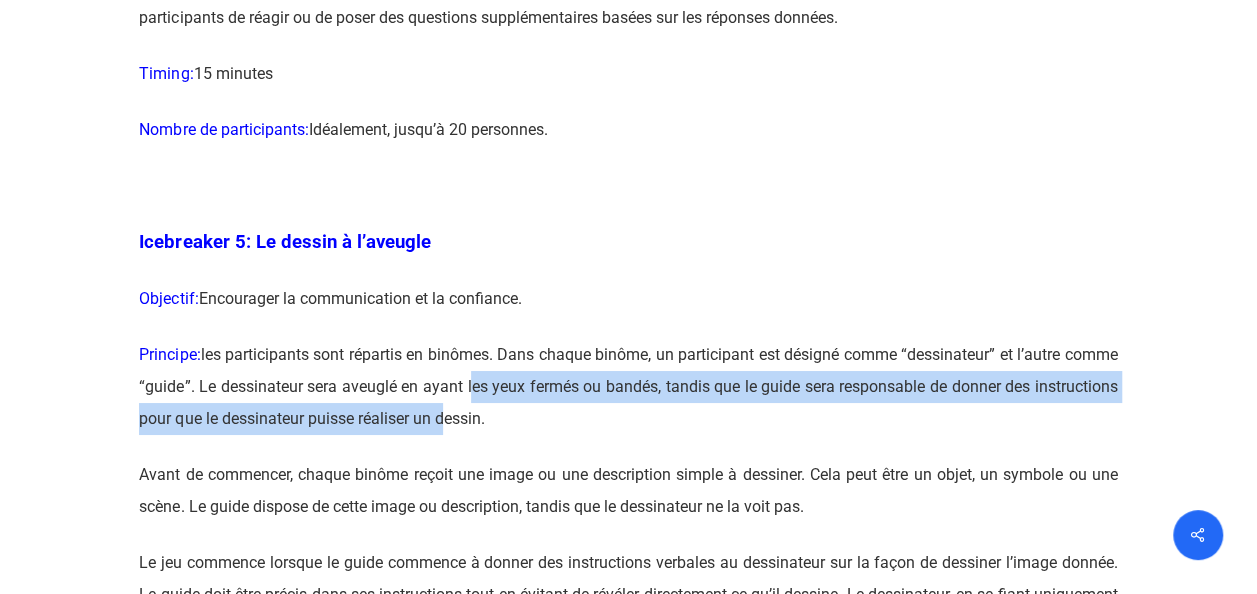 drag, startPoint x: 539, startPoint y: 388, endPoint x: 539, endPoint y: 422, distance: 34 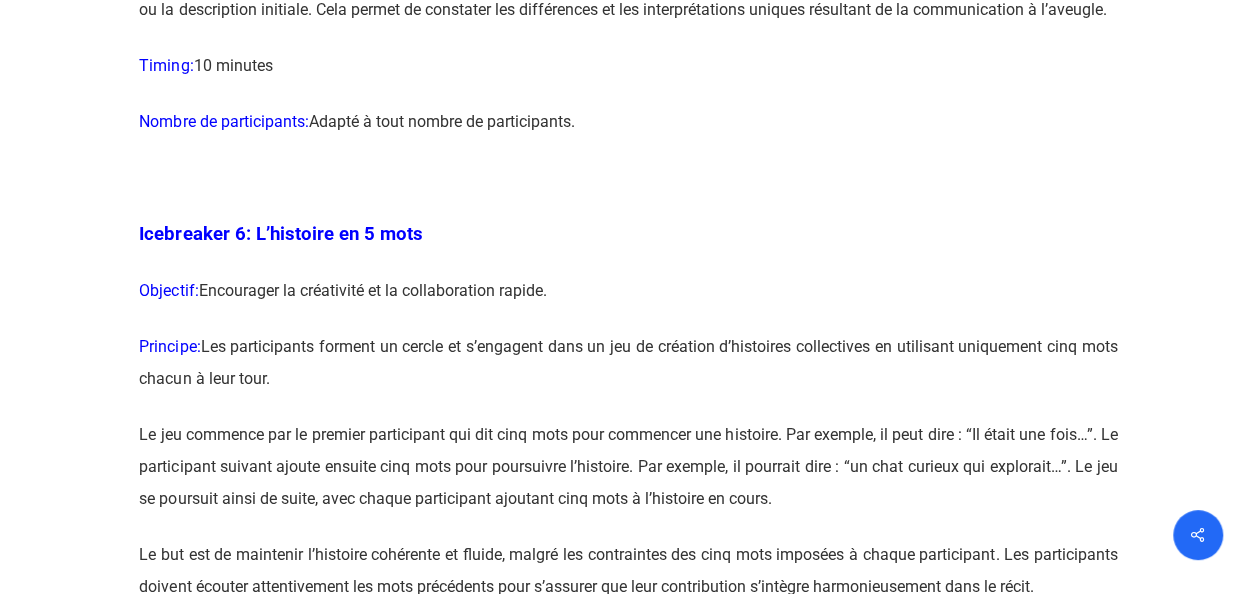 scroll, scrollTop: 4272, scrollLeft: 0, axis: vertical 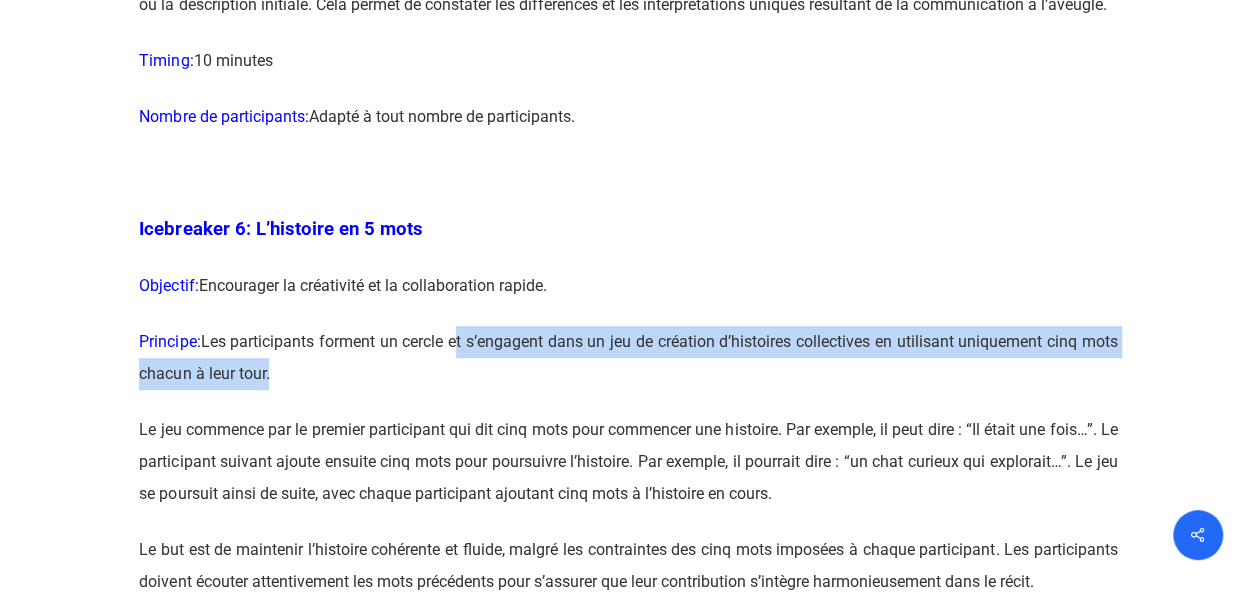 drag, startPoint x: 471, startPoint y: 350, endPoint x: 476, endPoint y: 363, distance: 13.928389 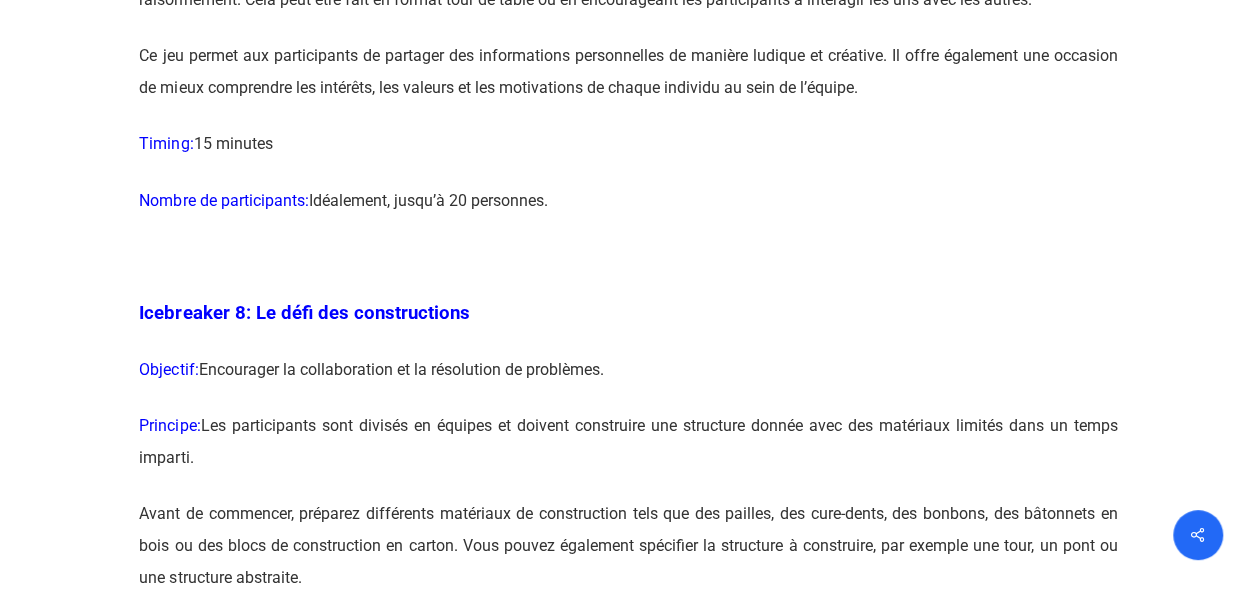 scroll, scrollTop: 5520, scrollLeft: 0, axis: vertical 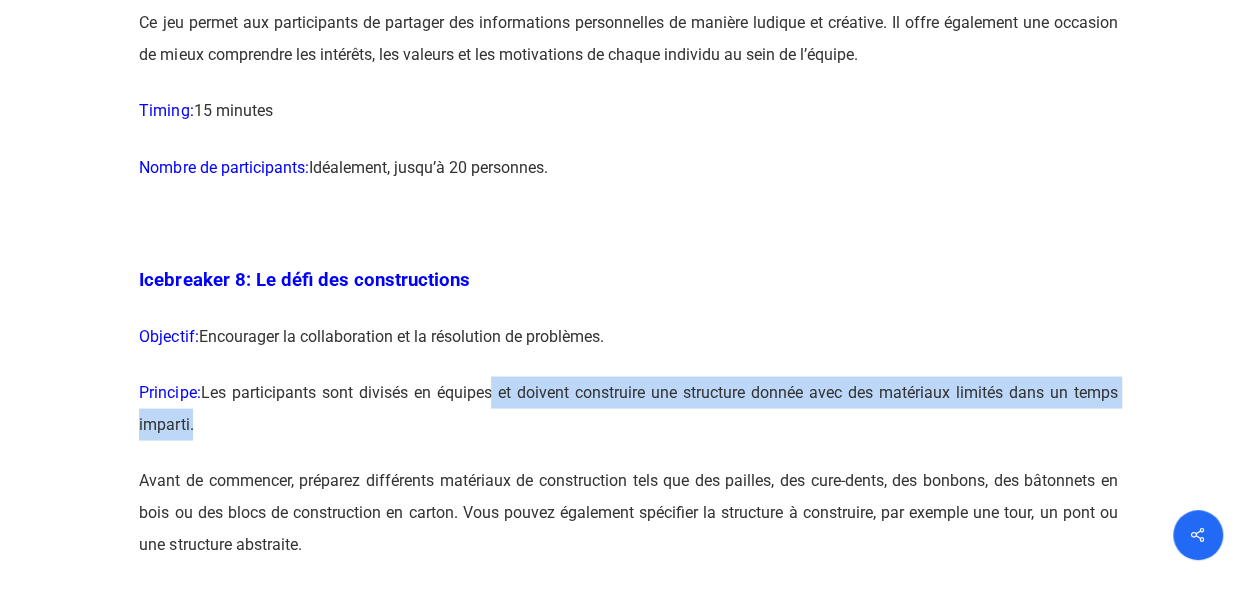 drag, startPoint x: 494, startPoint y: 432, endPoint x: 494, endPoint y: 453, distance: 21 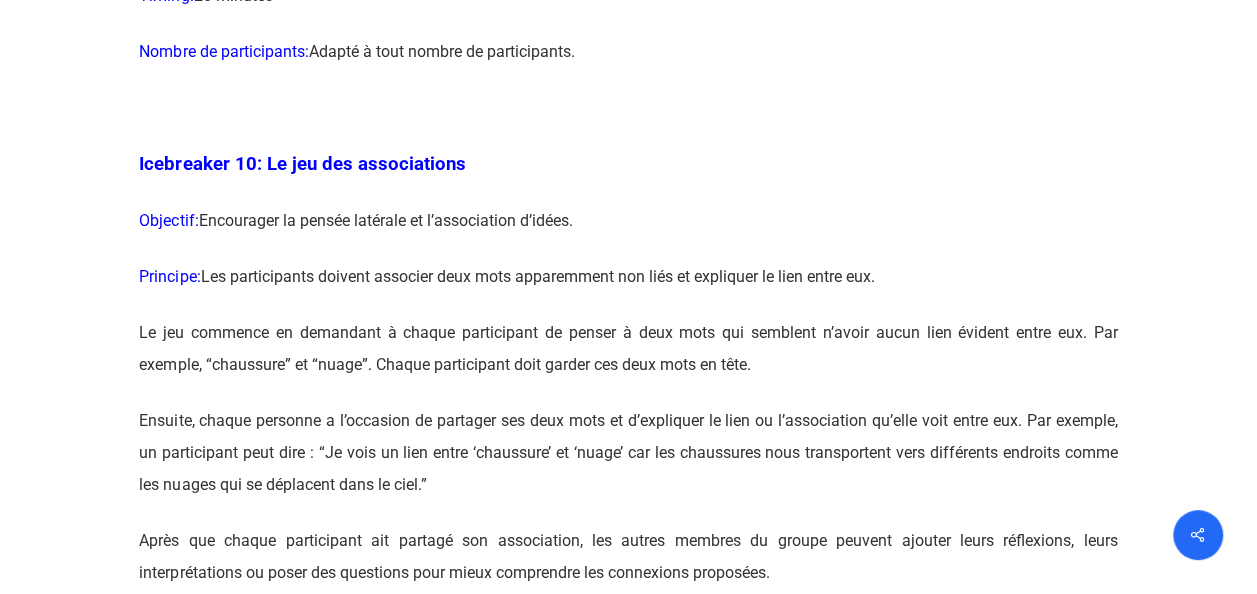 scroll, scrollTop: 7116, scrollLeft: 0, axis: vertical 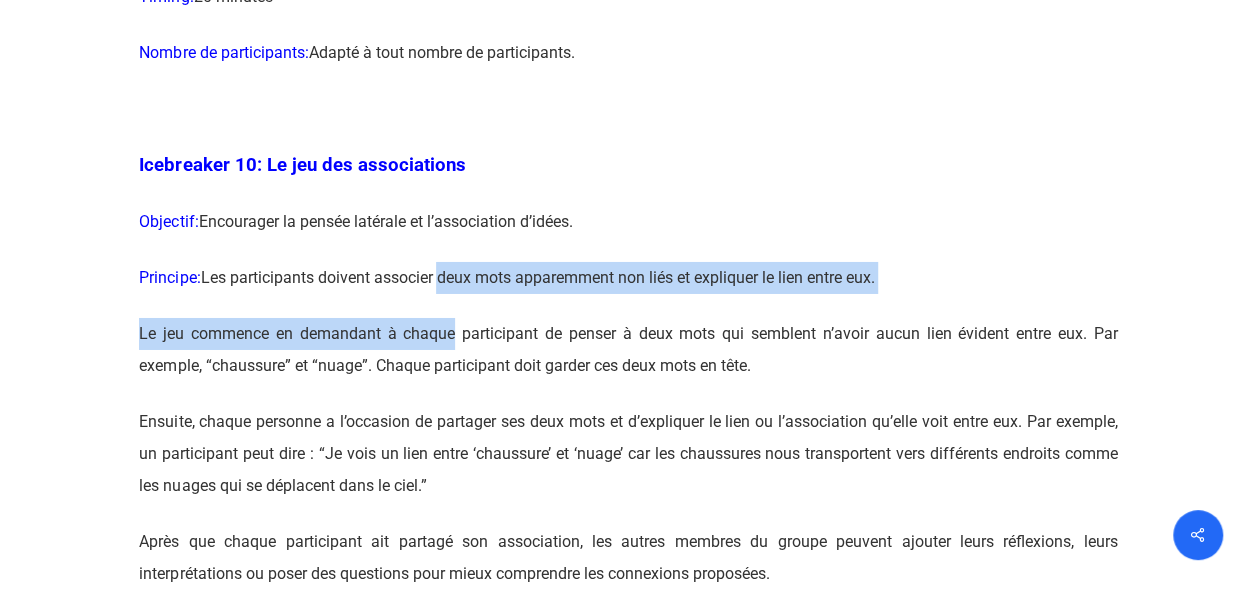 drag, startPoint x: 445, startPoint y: 318, endPoint x: 452, endPoint y: 365, distance: 47.518417 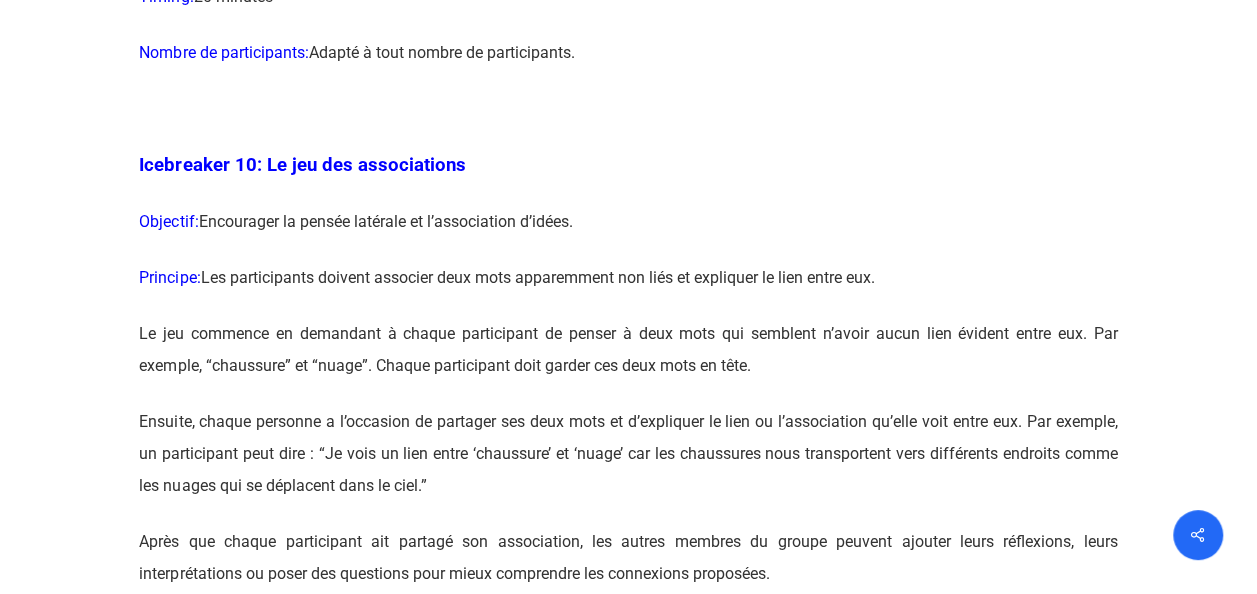 drag, startPoint x: 452, startPoint y: 365, endPoint x: 574, endPoint y: 381, distance: 123.04471 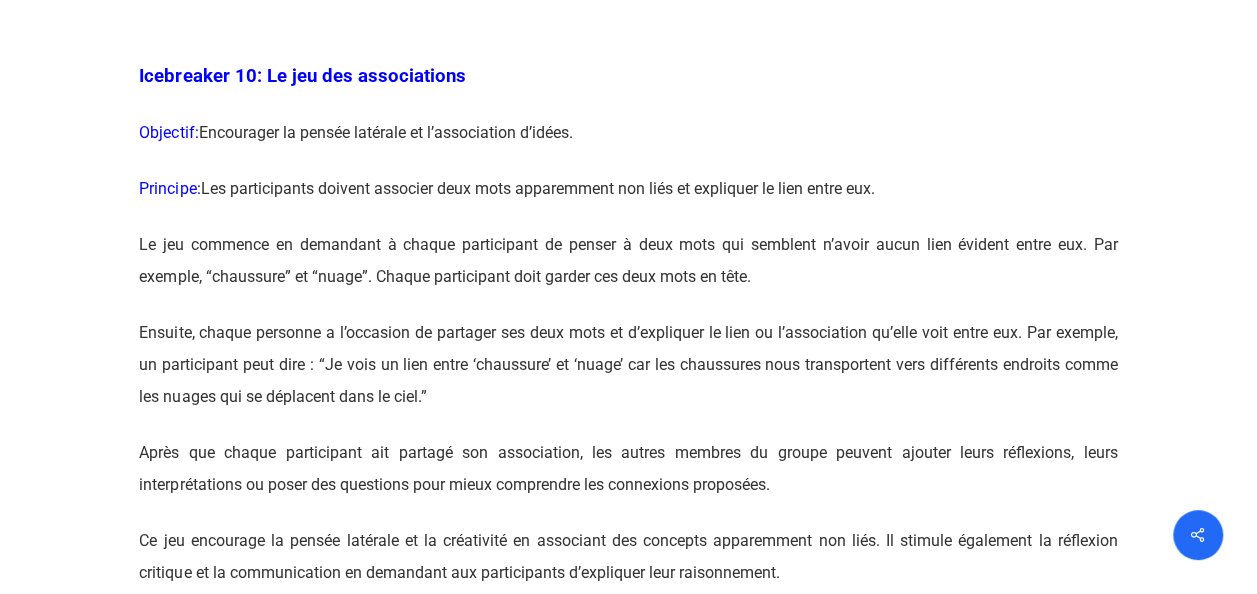 scroll, scrollTop: 7206, scrollLeft: 0, axis: vertical 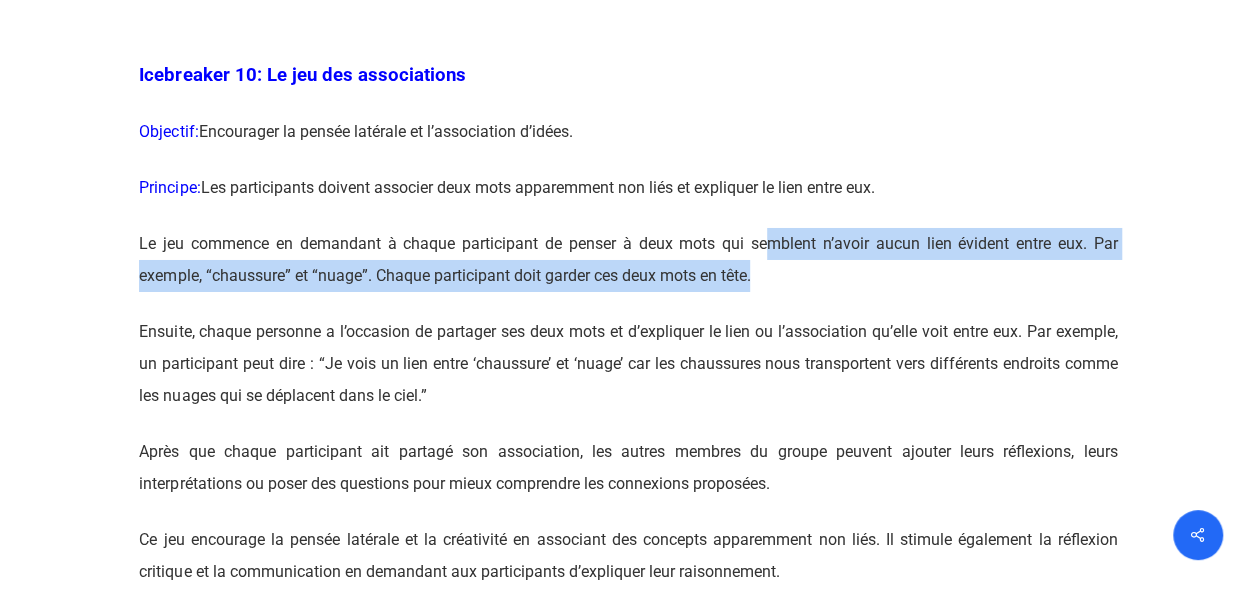 drag, startPoint x: 764, startPoint y: 275, endPoint x: 766, endPoint y: 298, distance: 23.086792 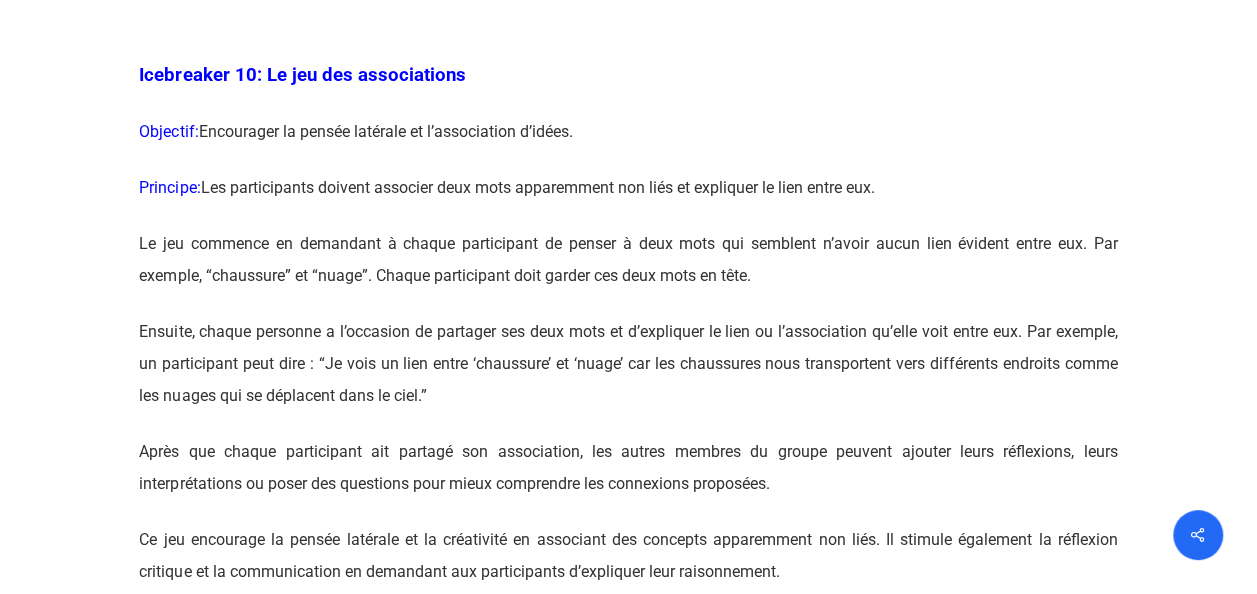 drag, startPoint x: 766, startPoint y: 298, endPoint x: 668, endPoint y: 360, distance: 115.965515 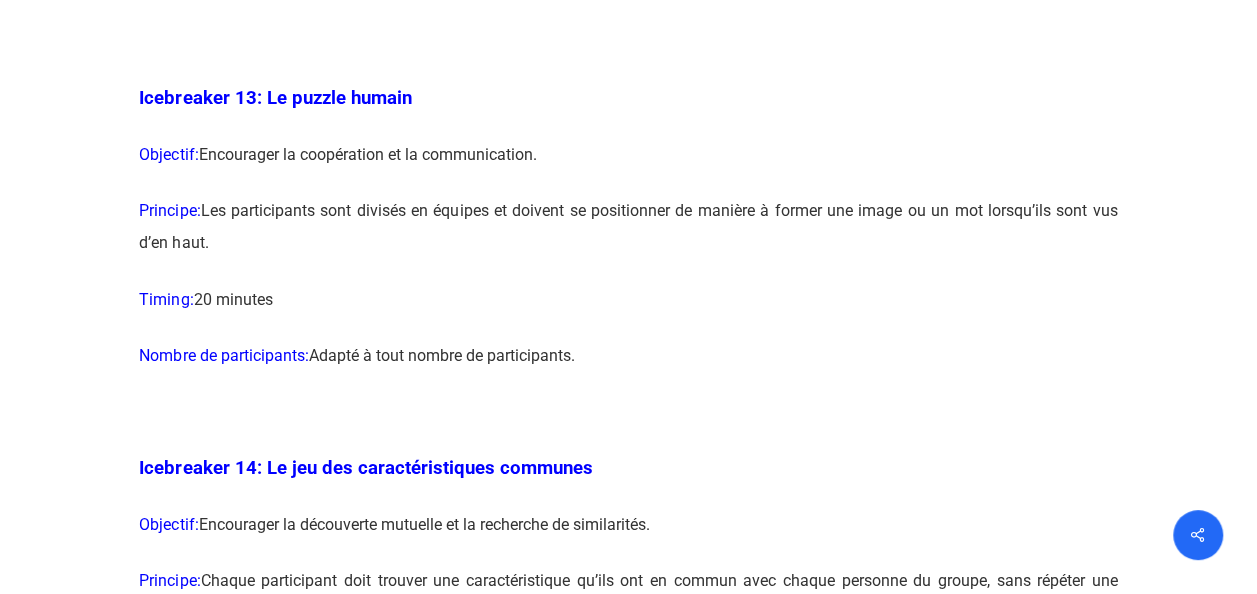 scroll, scrollTop: 9147, scrollLeft: 0, axis: vertical 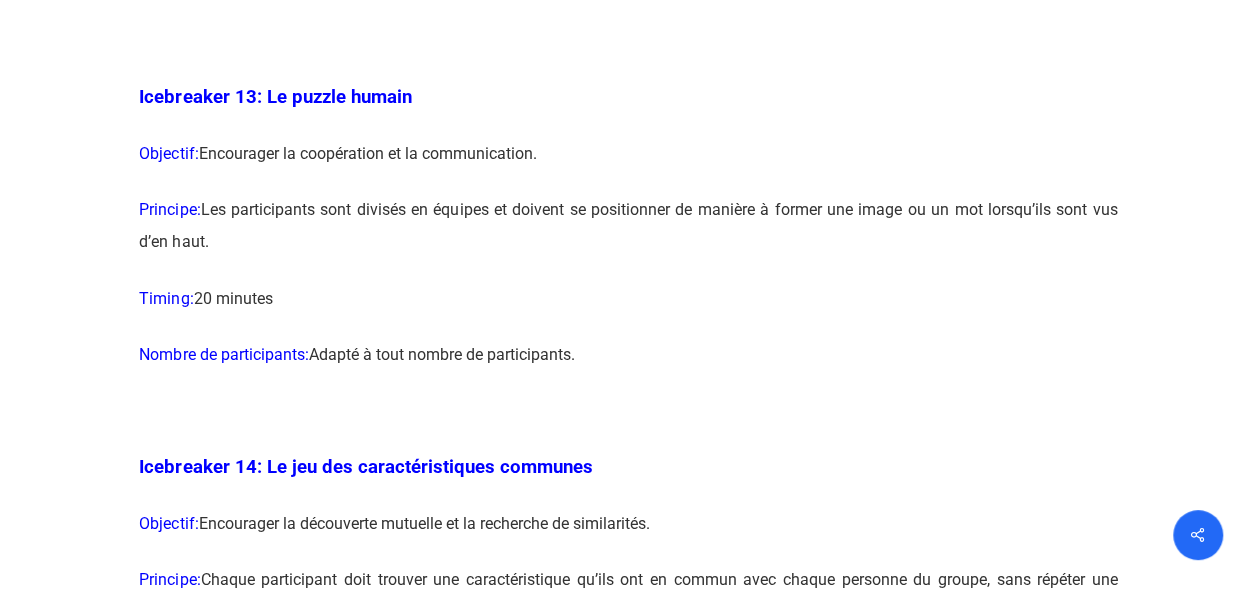 drag, startPoint x: 678, startPoint y: 247, endPoint x: 752, endPoint y: 251, distance: 74.10803 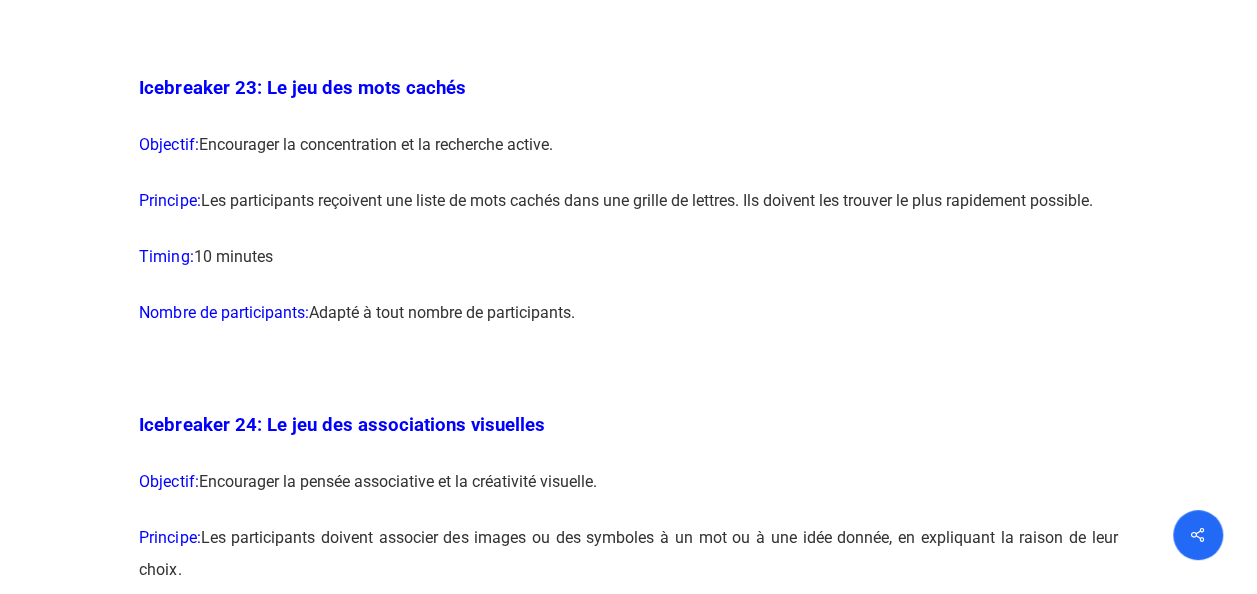 scroll, scrollTop: 15770, scrollLeft: 0, axis: vertical 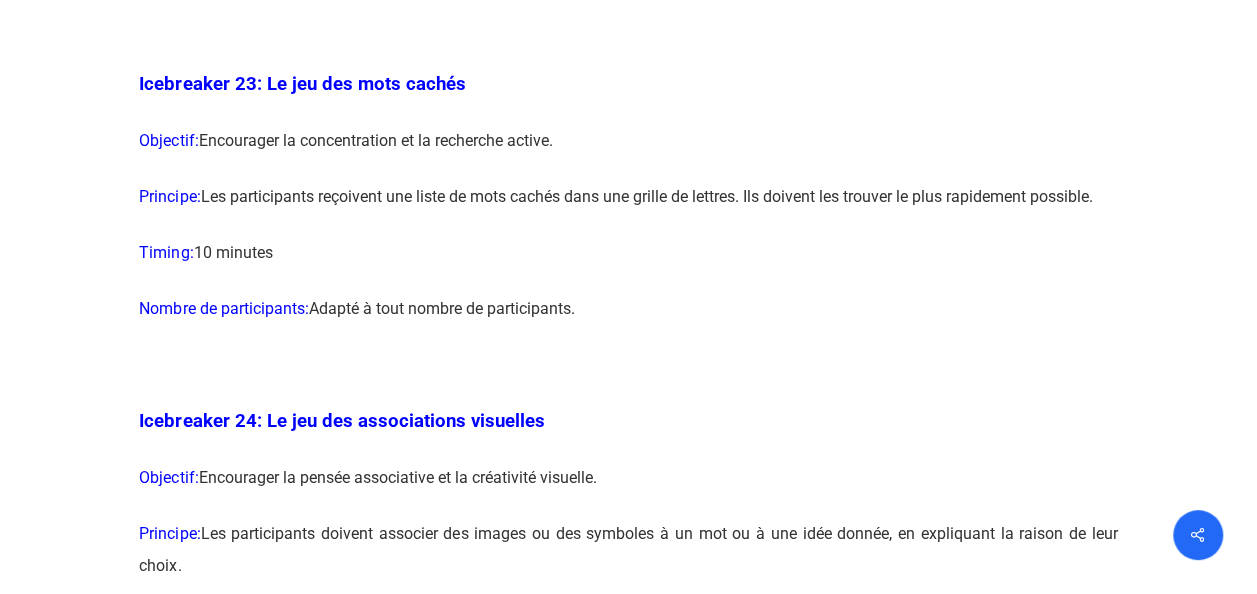 click on "Principe:  Les participants reçoivent une liste de mots cachés dans une grille de lettres. Ils doivent les trouver le plus rapidement possible." at bounding box center [628, 209] 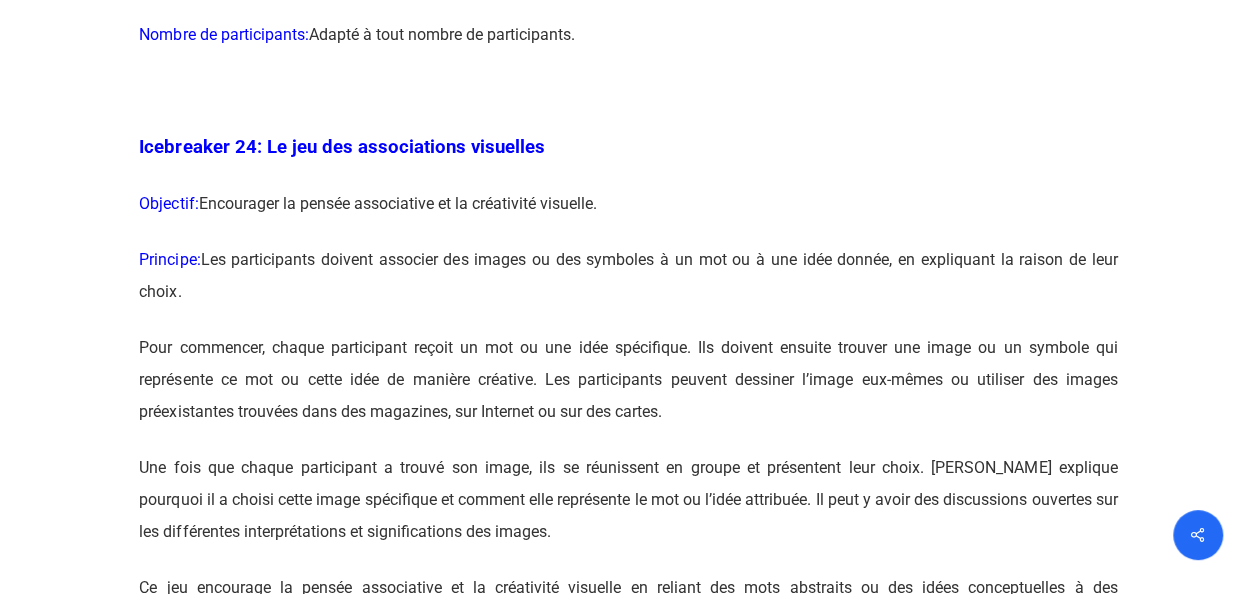 scroll, scrollTop: 16053, scrollLeft: 0, axis: vertical 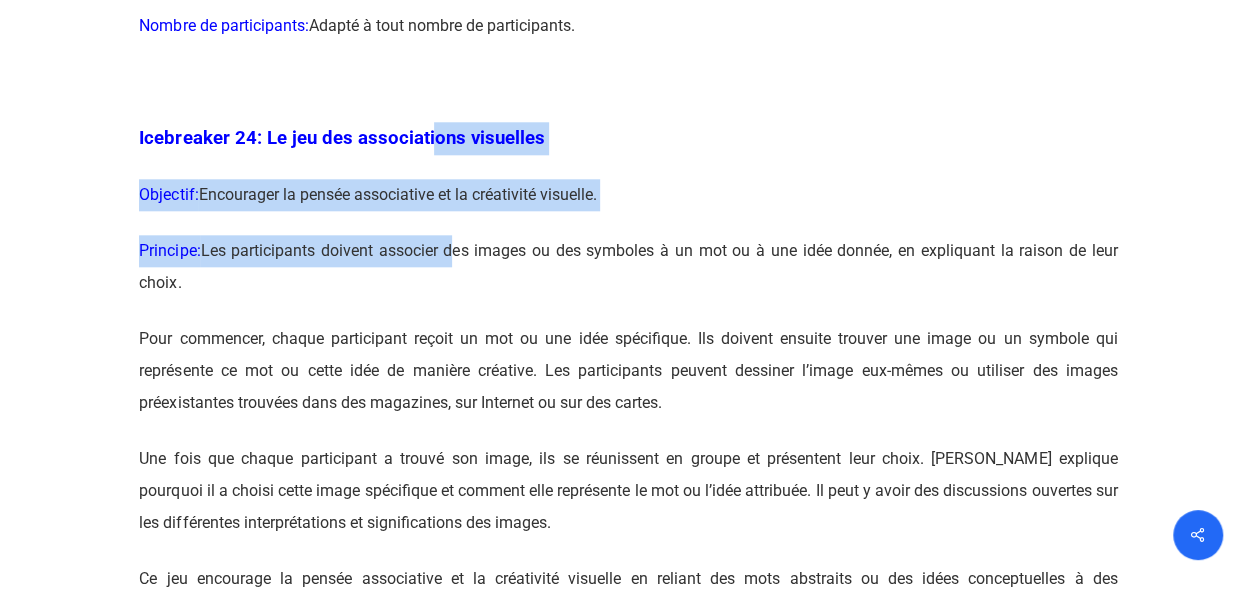 drag, startPoint x: 428, startPoint y: 210, endPoint x: 460, endPoint y: 332, distance: 126.12692 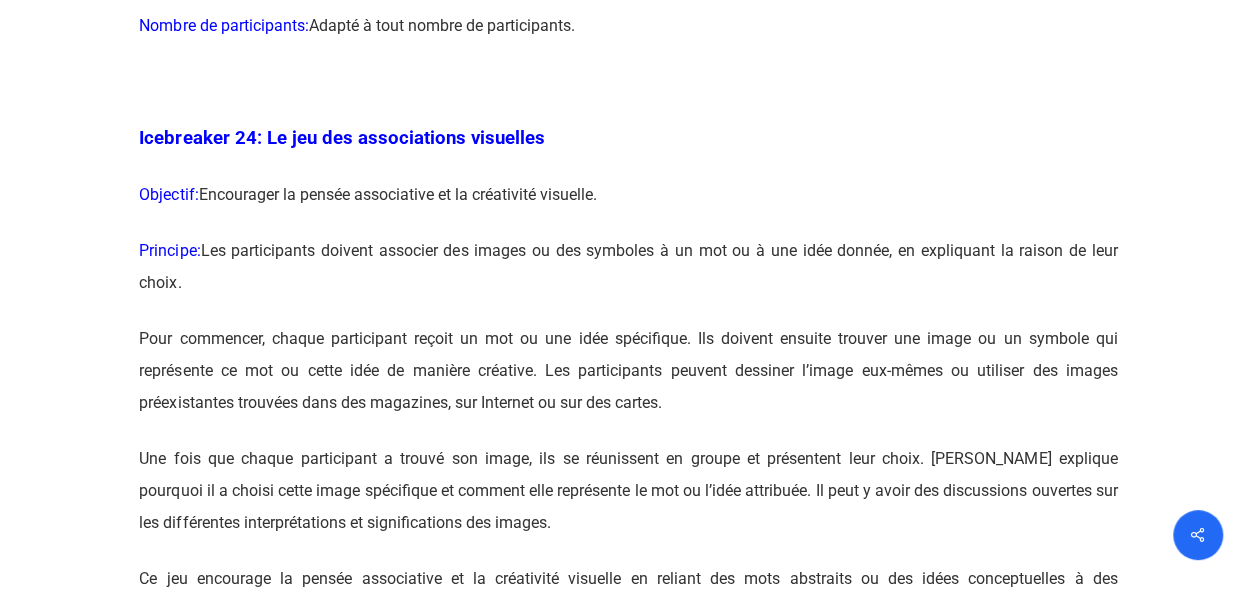 drag, startPoint x: 460, startPoint y: 332, endPoint x: 439, endPoint y: 355, distance: 31.144823 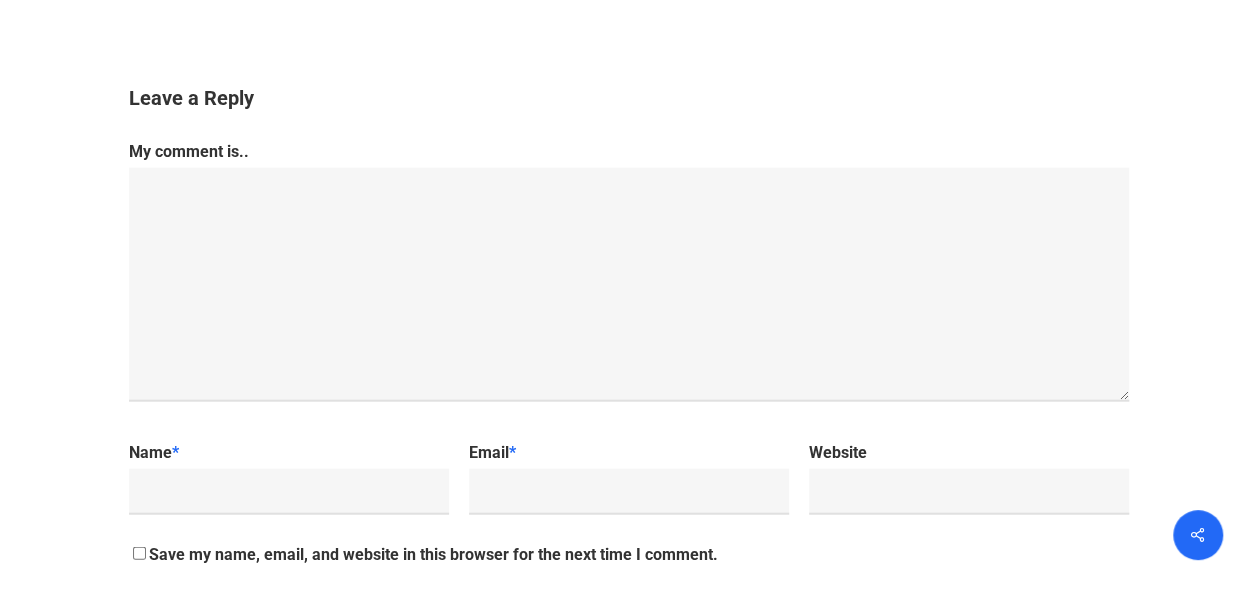 scroll, scrollTop: 20893, scrollLeft: 0, axis: vertical 